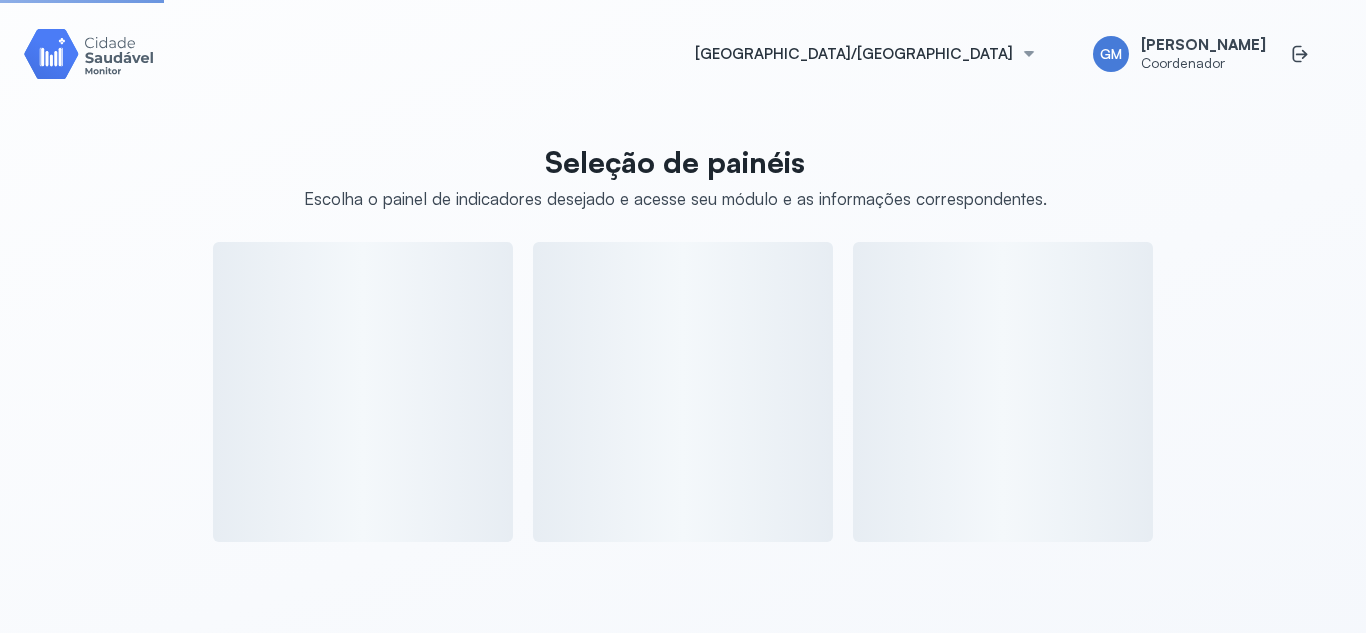 scroll, scrollTop: 0, scrollLeft: 0, axis: both 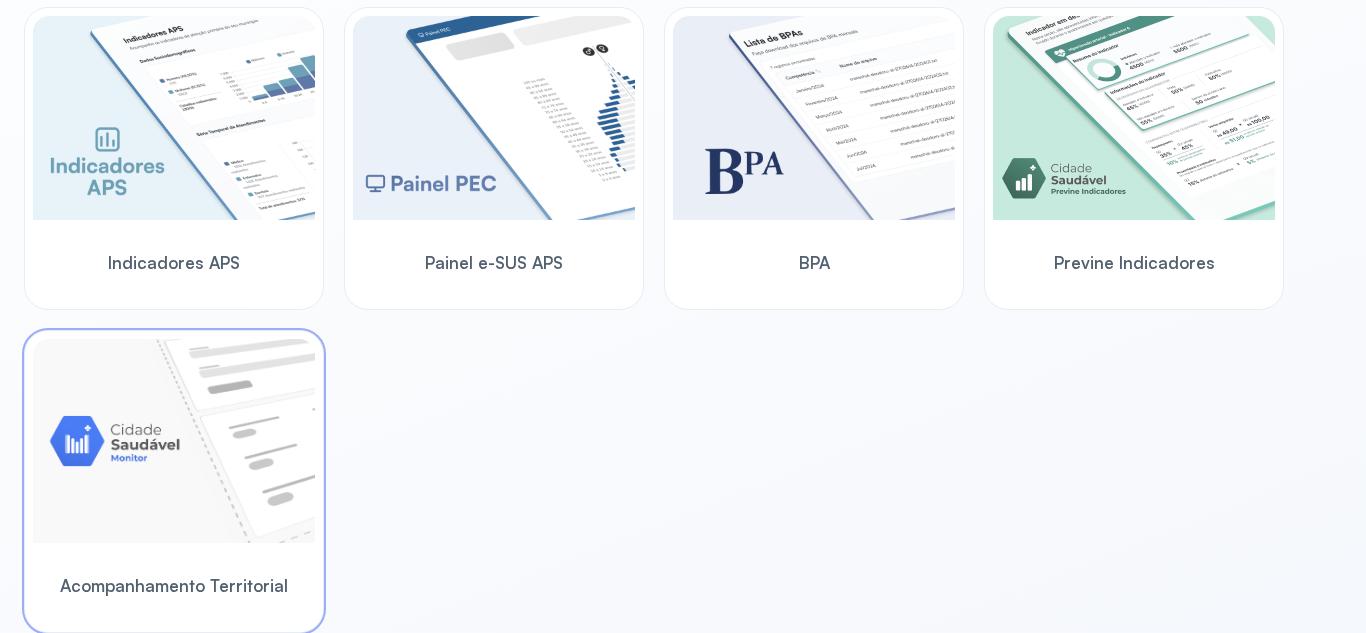 click at bounding box center [174, 441] 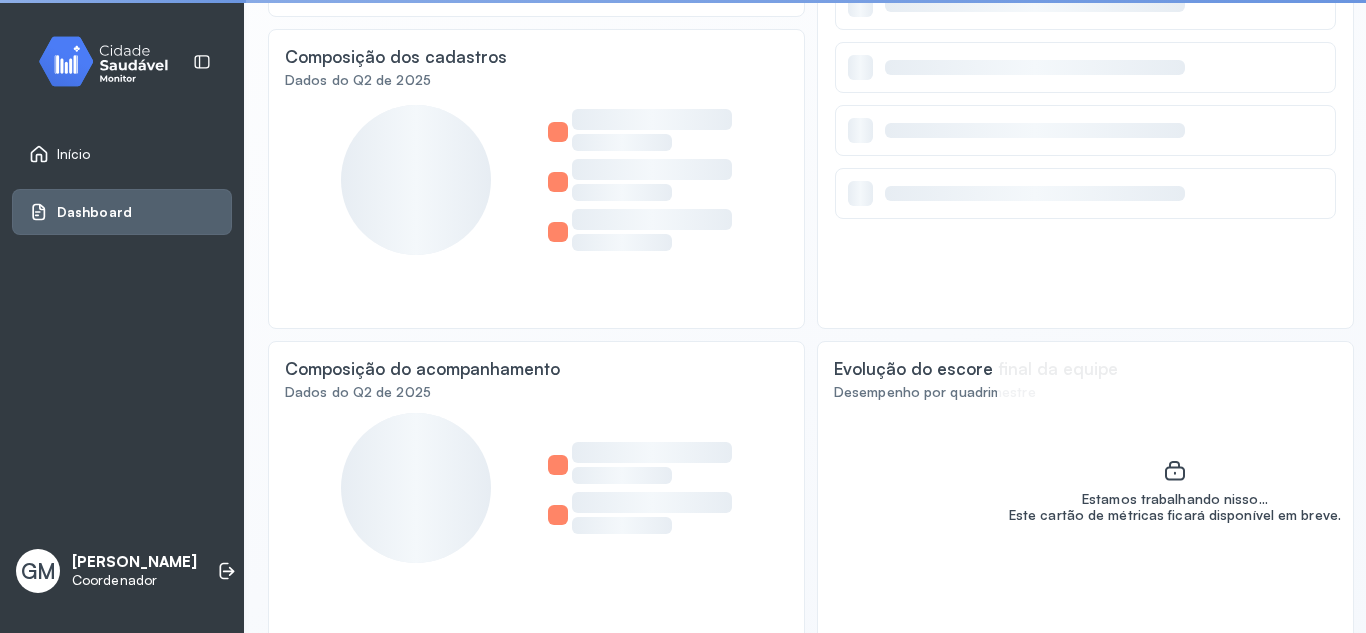 scroll, scrollTop: 505, scrollLeft: 0, axis: vertical 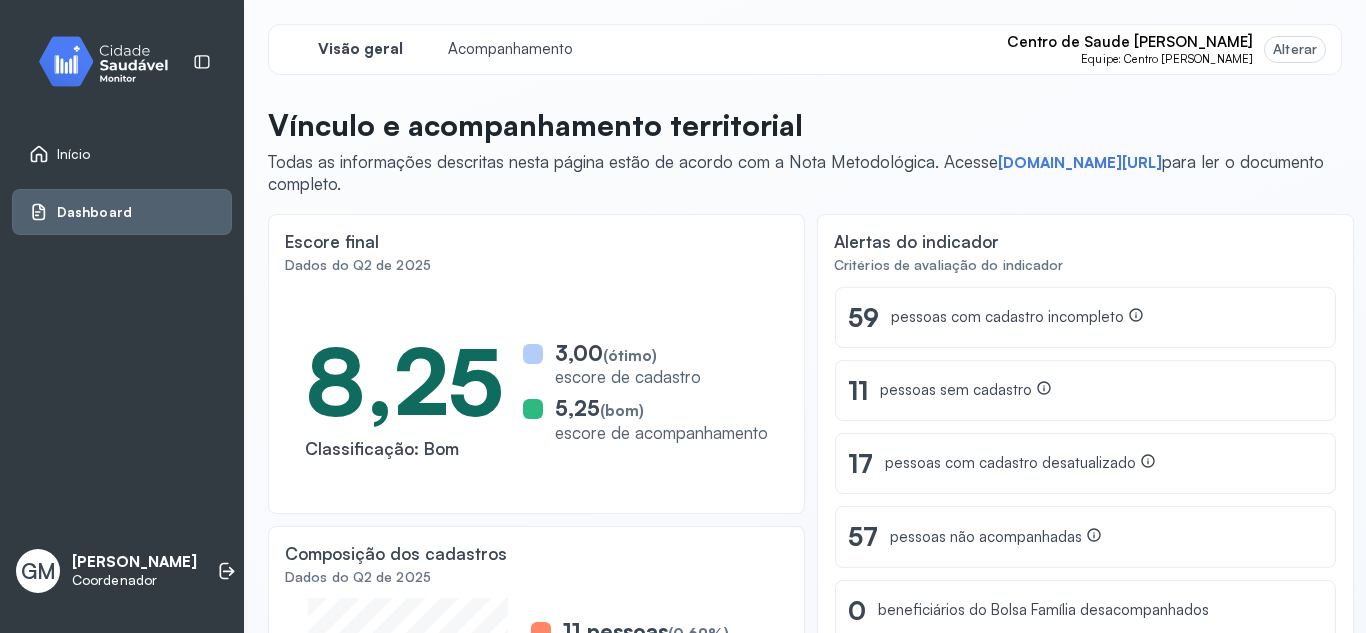 click on "Alterar" at bounding box center [1295, 49] 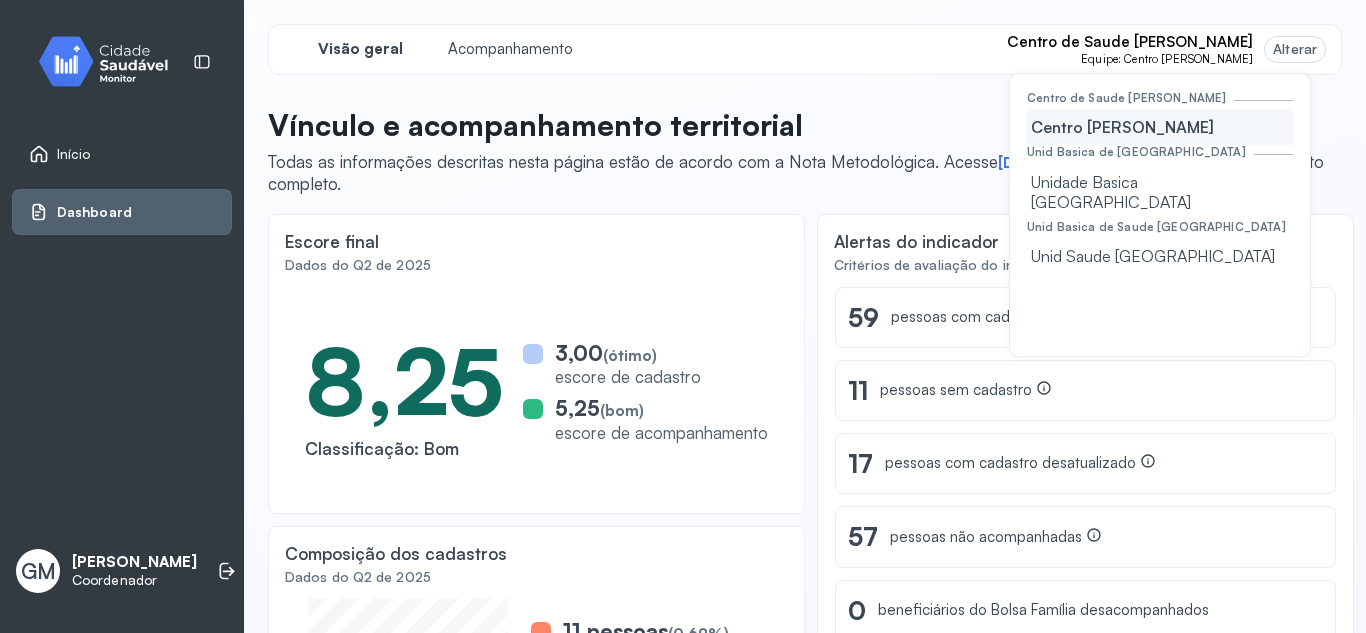 click on "Visão geral Acompanhamento Centro de Saude Maria Lessa da Silva  Equipe: Centro Maria Lessa  Alterar  Centro de Saude Maria Lessa da Silva Centro Maria Lessa Unid Basica de Palestina Unidade Basica Palestina Unid Basica de Saude Vila Santo Antonio Unid Saude Vila Santo Antonio Vínculo e acompanhamento territorial Todas as informações descritas nesta página estão de acordo com a Nota Metodológica. Acesse   short.sysvale.com/d2qs1   para ler o documento completo. Escore final Dados do Q2 de 2025 8,25  Classificação: Bom 3,00   (ótimo)  escore de cadastro 5,25   (bom)  escore de acompanhamento Alertas do indicador Critérios de avaliação do indicador  Ver lista  59 pessoas com cadastro incompleto   Ver lista  11 pessoas sem cadastro   Ver lista  17 pessoas com cadastro desatualizado   Ver lista  57 pessoas não acompanhadas   Ver lista  0 beneficiários do Bolsa Família desacompanhados   Ver lista  4 crianças não acompanhadas   Ver lista  7 idosos não acompanhados  Composição dos cadastros" at bounding box center (805, 340) 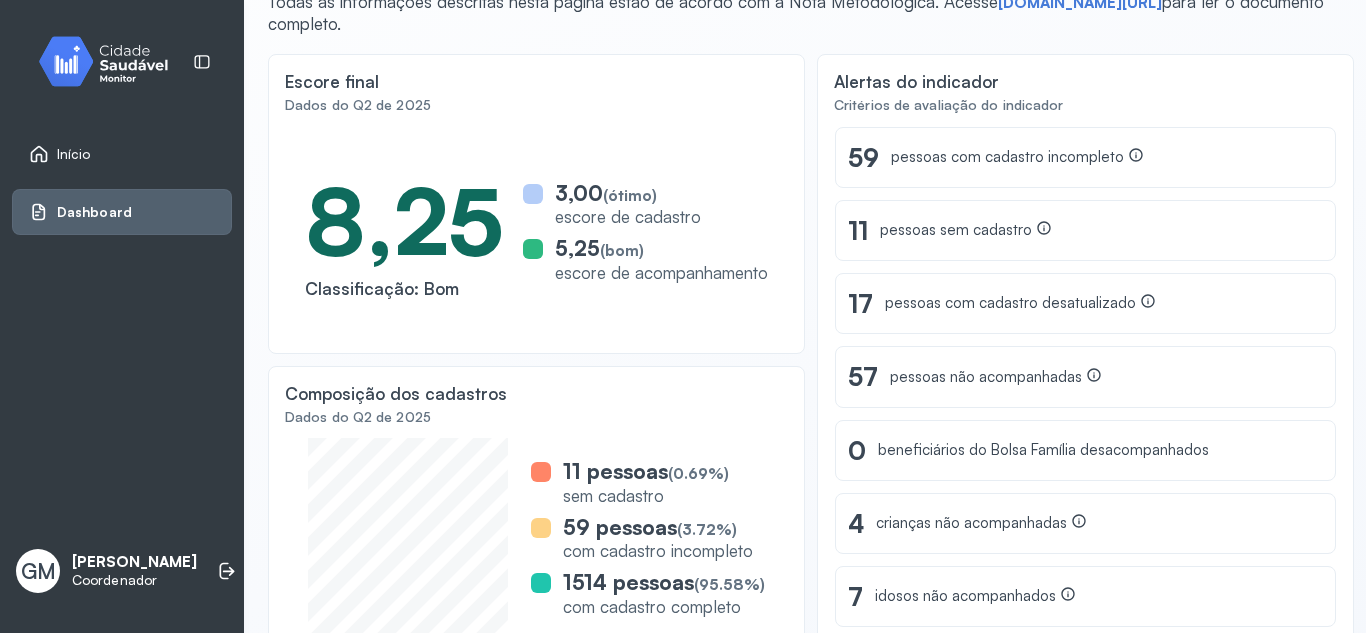 scroll, scrollTop: 187, scrollLeft: 0, axis: vertical 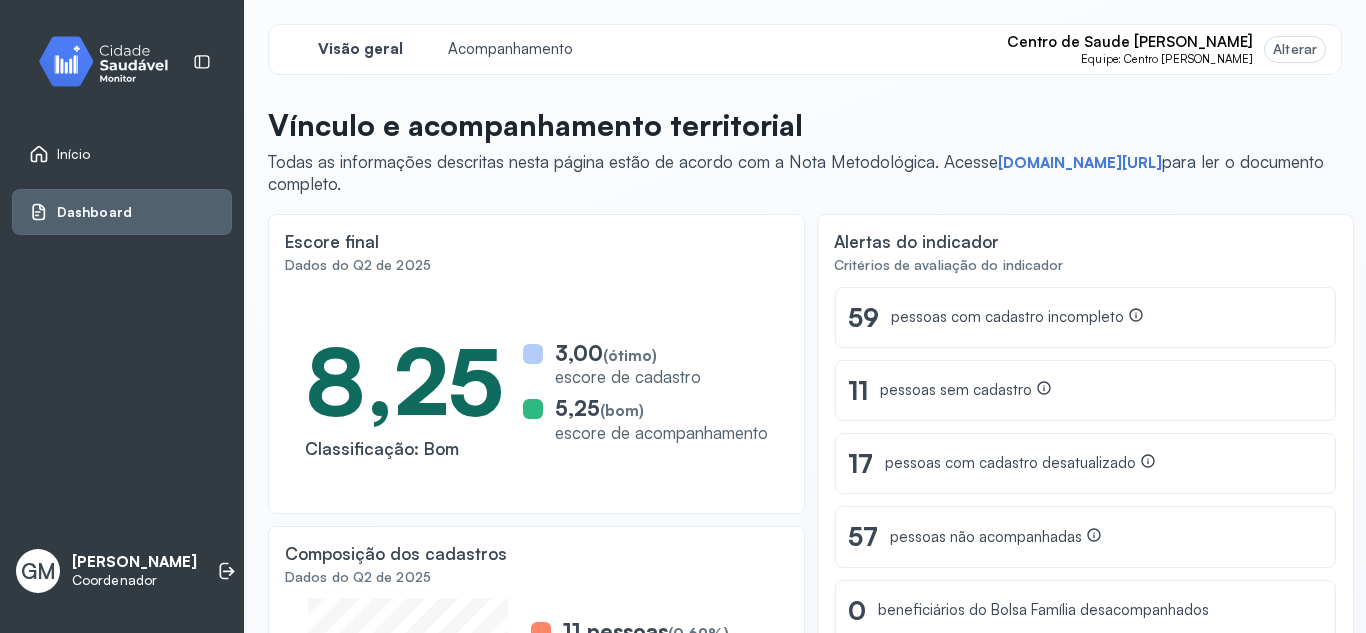click on "Alterar" at bounding box center (1295, 49) 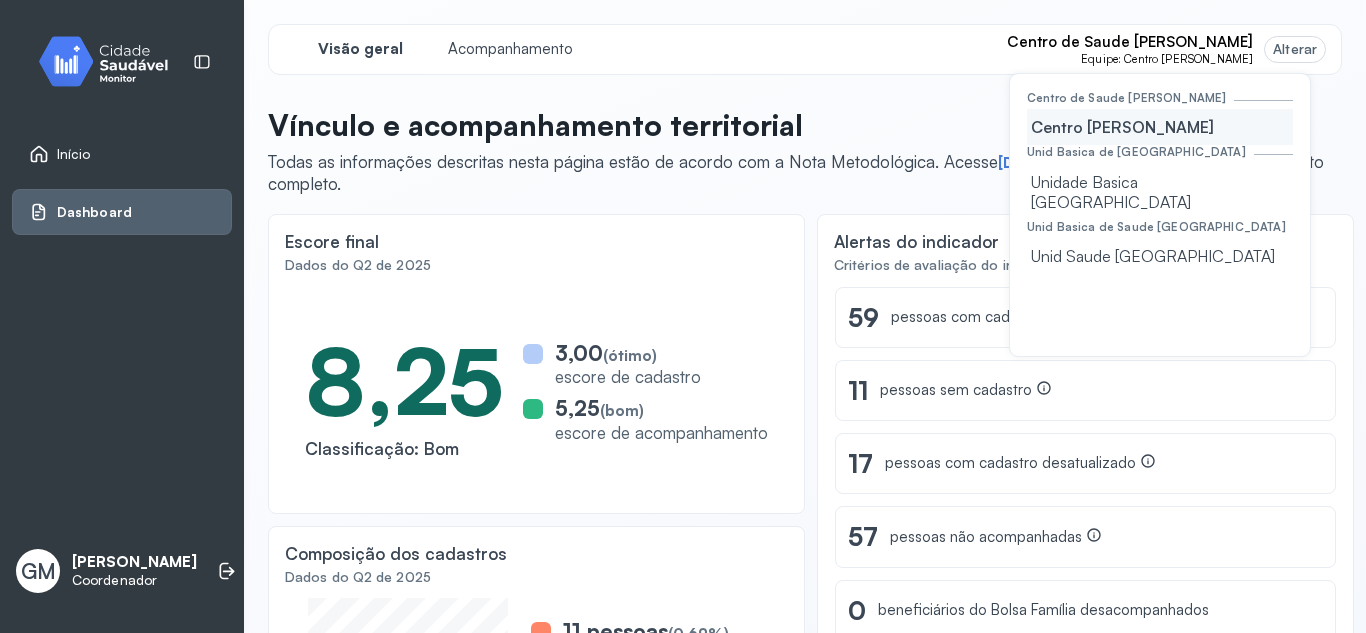 click on "Unid Basica de Saude [GEOGRAPHIC_DATA]" at bounding box center (1156, 227) 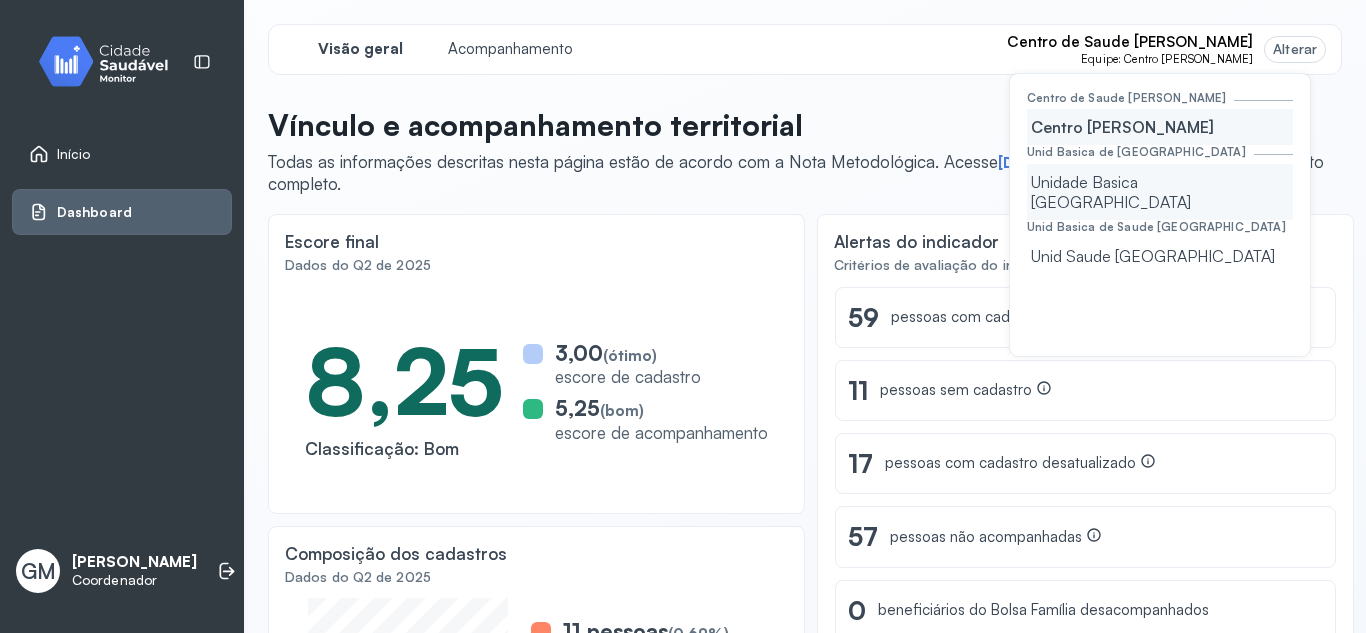 click on "Unidade Basica Palestina" 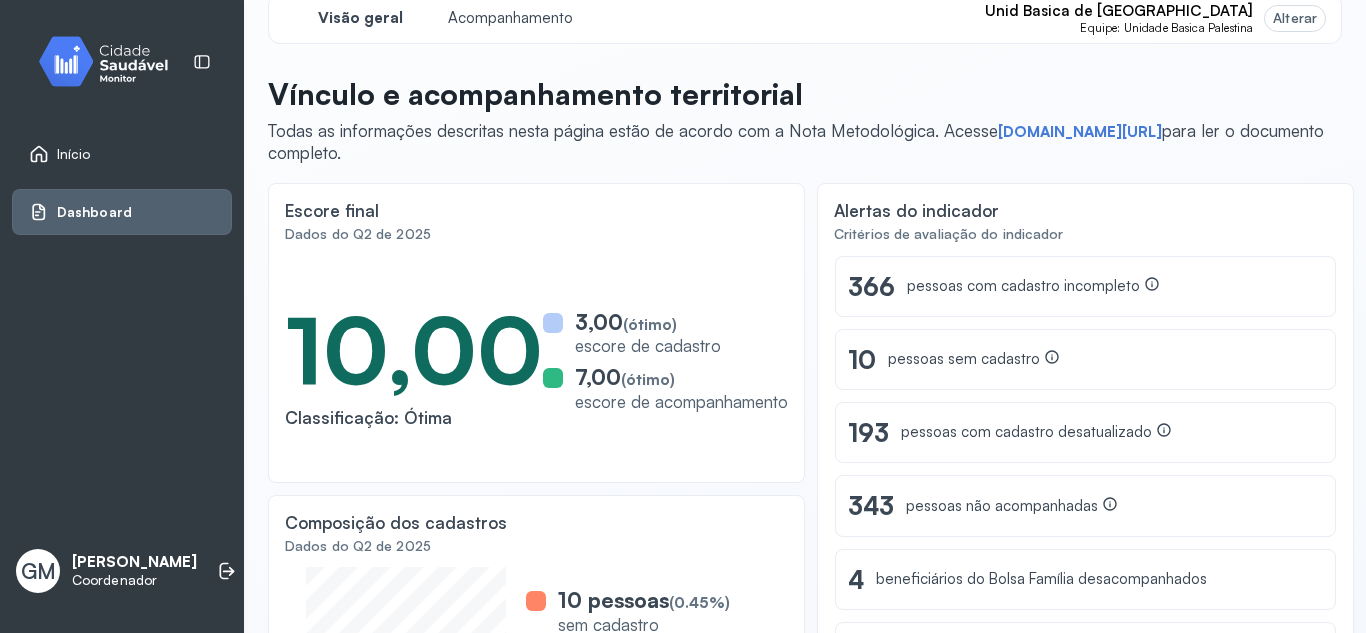 scroll, scrollTop: 40, scrollLeft: 0, axis: vertical 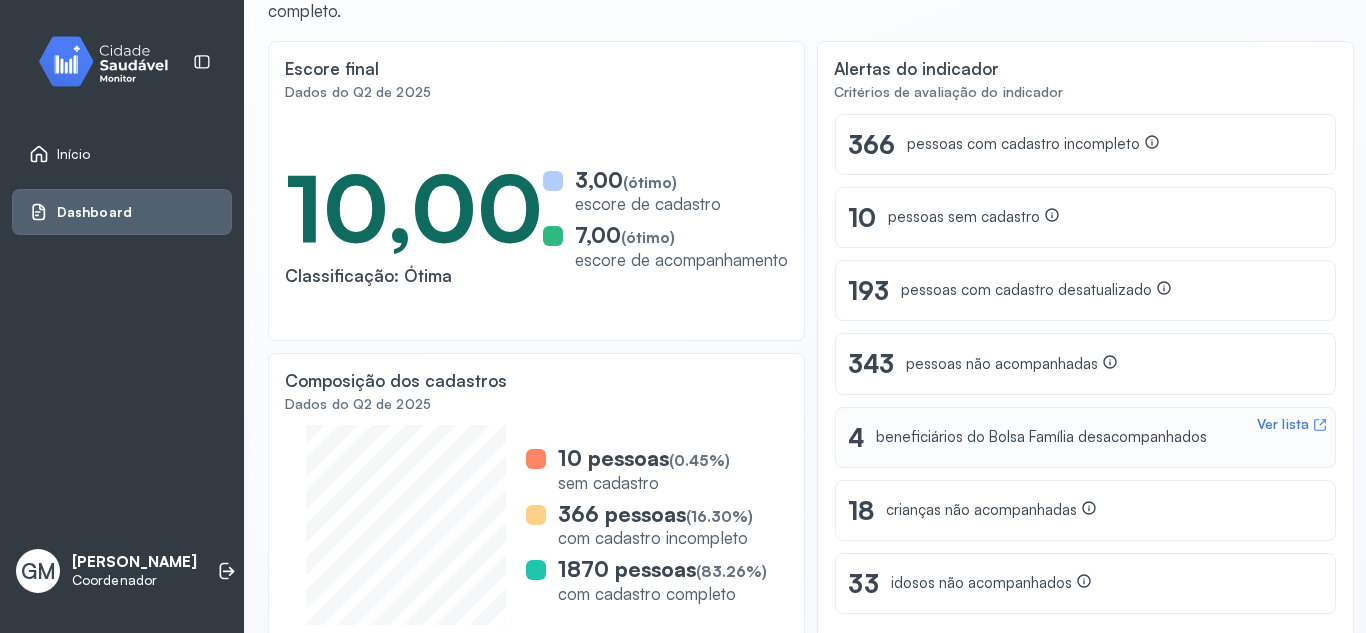 click on "beneficiários do Bolsa Família desacompanhados" at bounding box center [1041, 437] 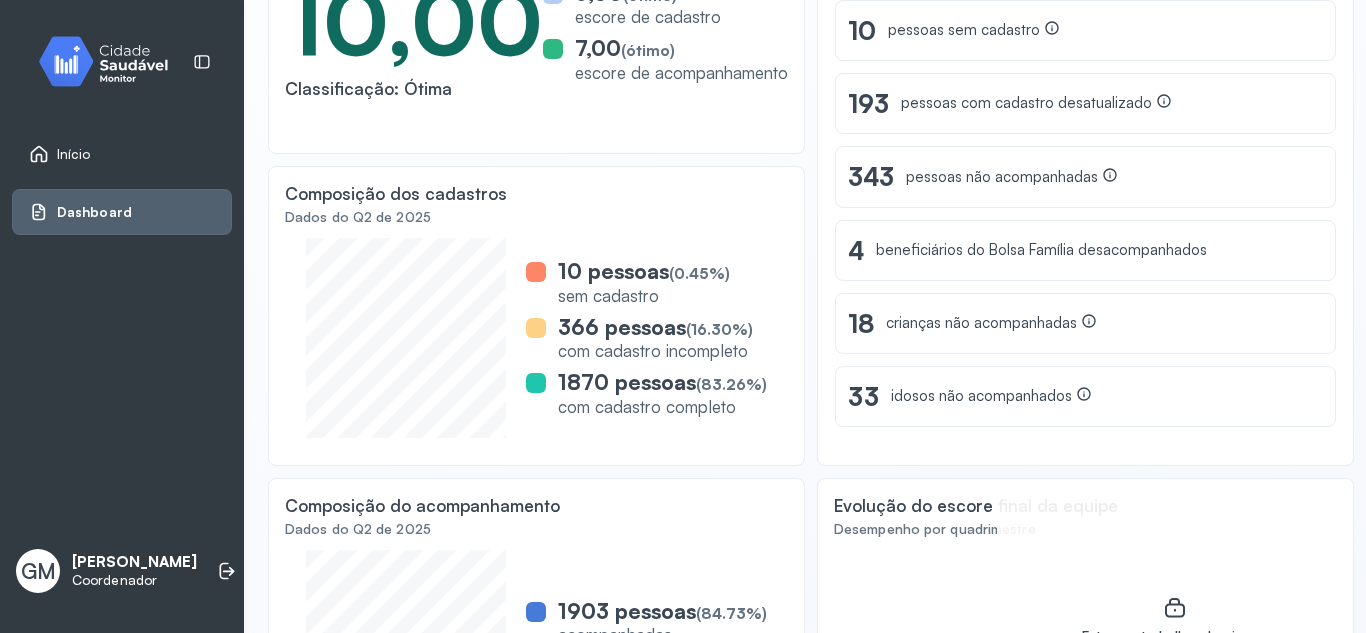 scroll, scrollTop: 505, scrollLeft: 0, axis: vertical 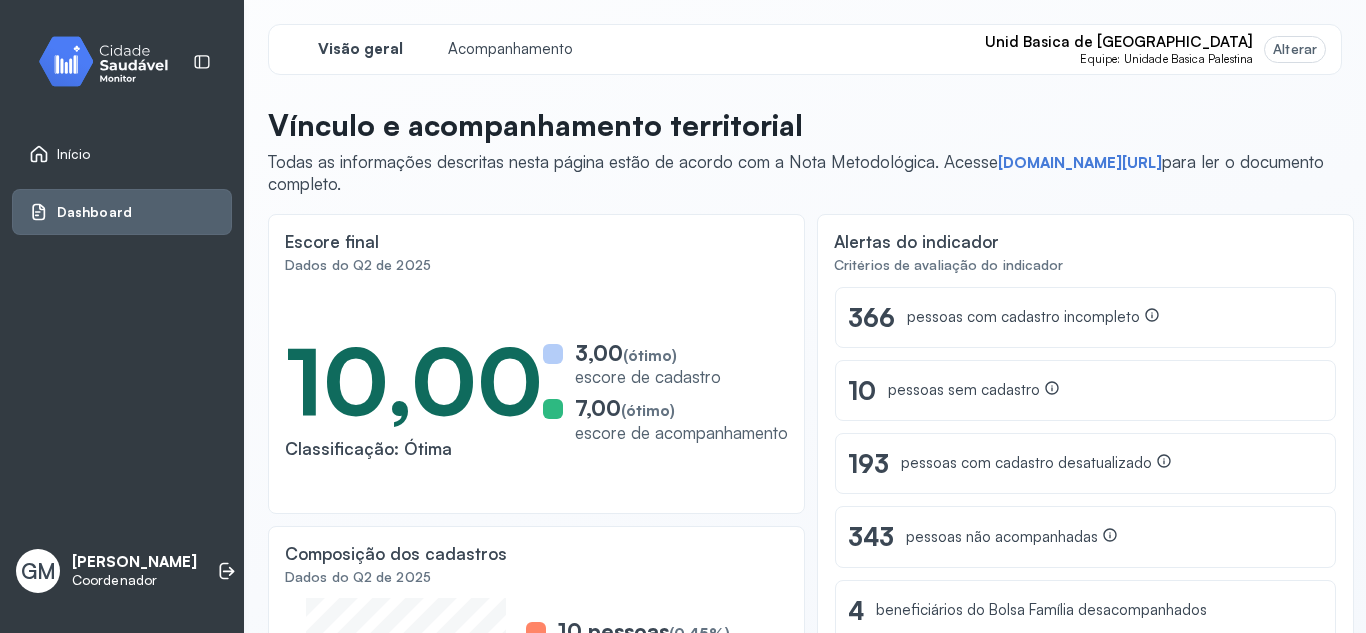 click on "Alterar" at bounding box center (1295, 49) 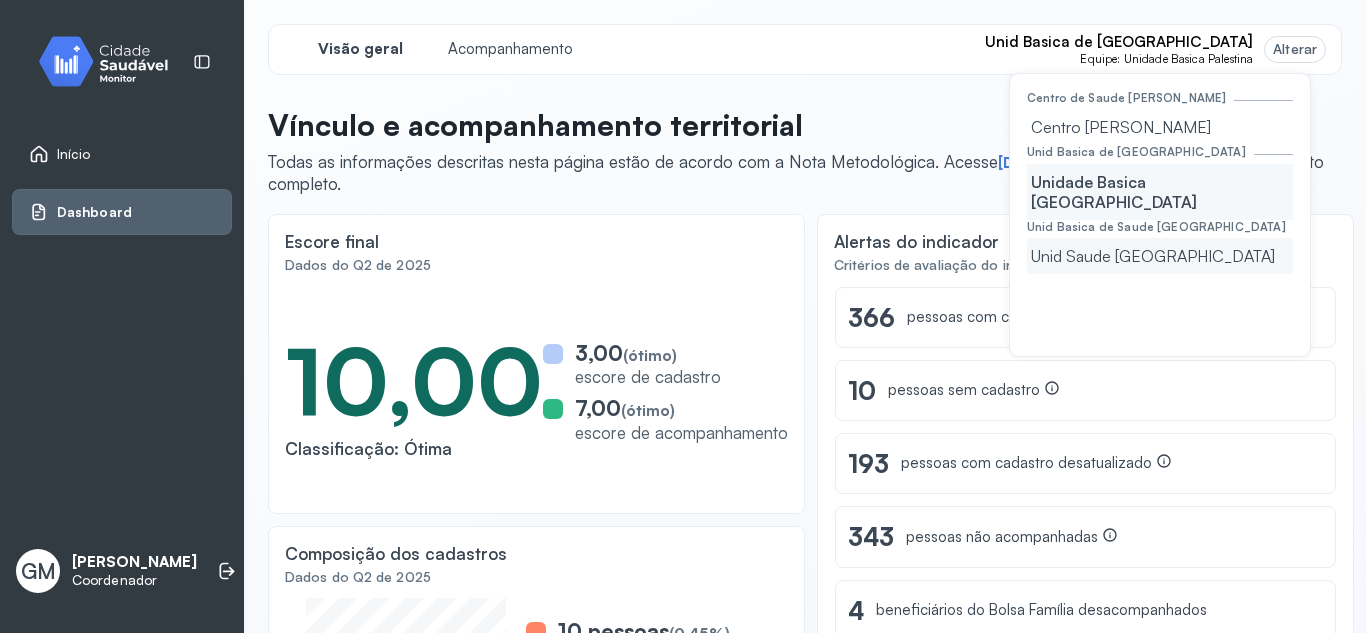 click on "Unid Saude [GEOGRAPHIC_DATA]" 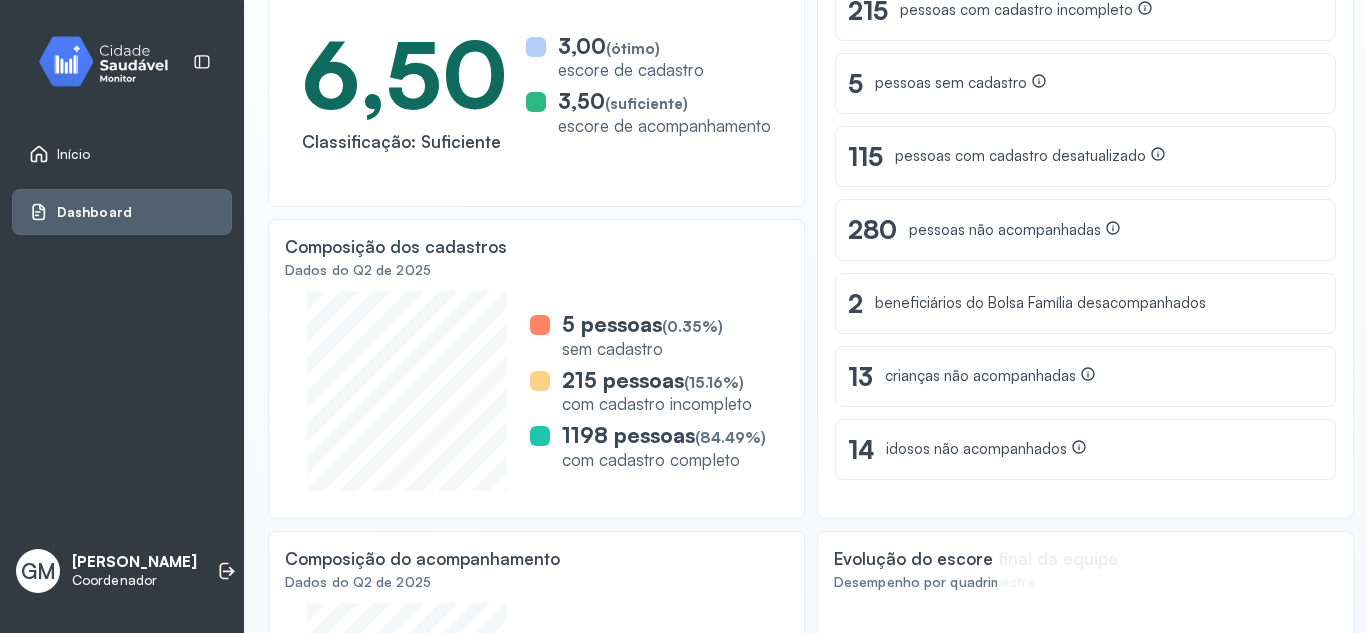 scroll, scrollTop: 309, scrollLeft: 0, axis: vertical 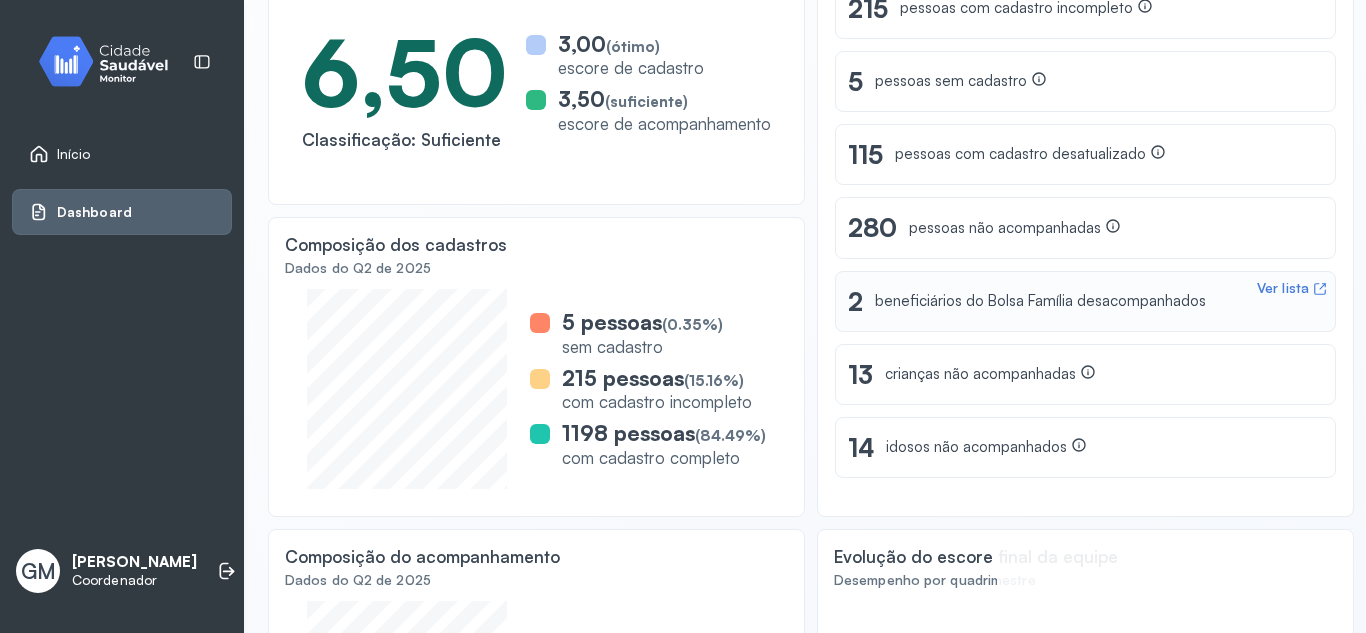 click on "Ver lista  2 beneficiários do Bolsa Família desacompanhados" at bounding box center (1085, 301) 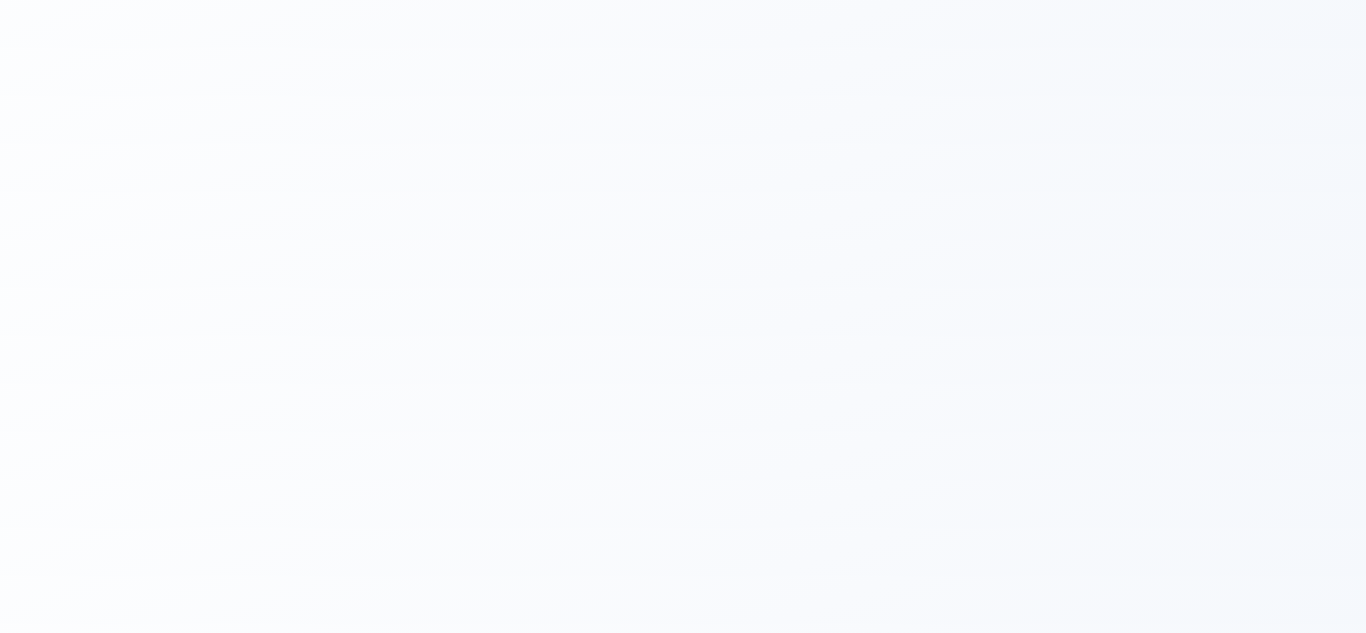 scroll, scrollTop: 0, scrollLeft: 0, axis: both 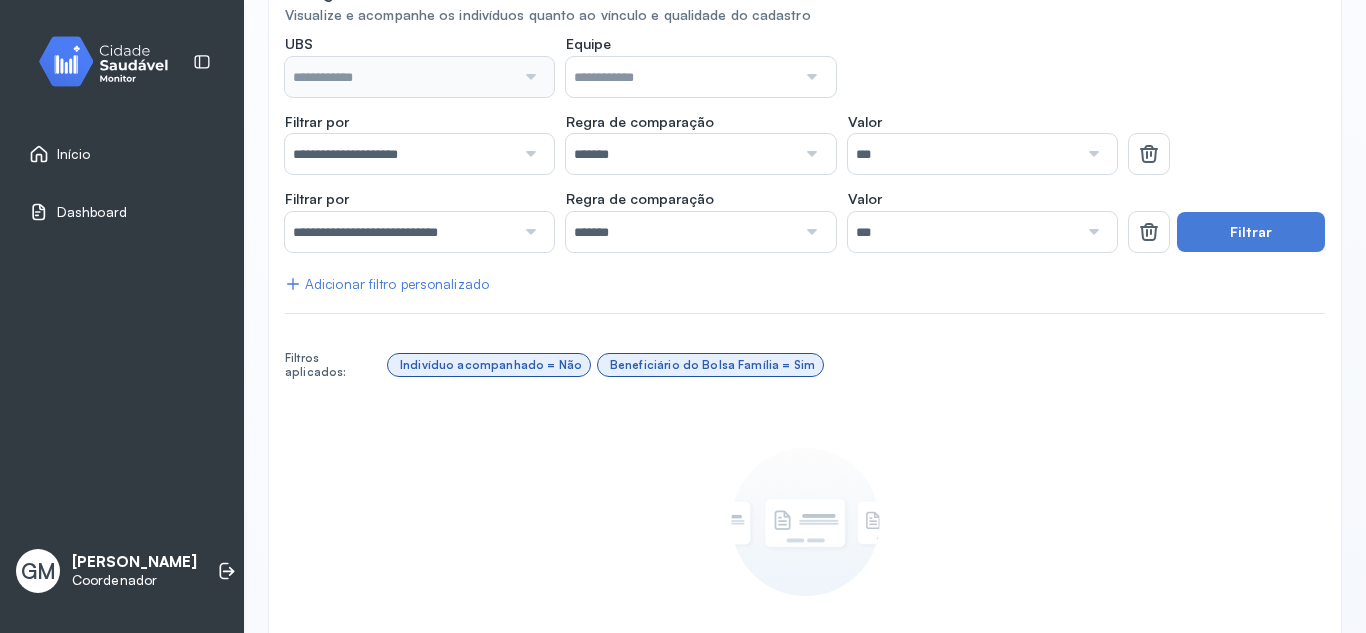 type on "**********" 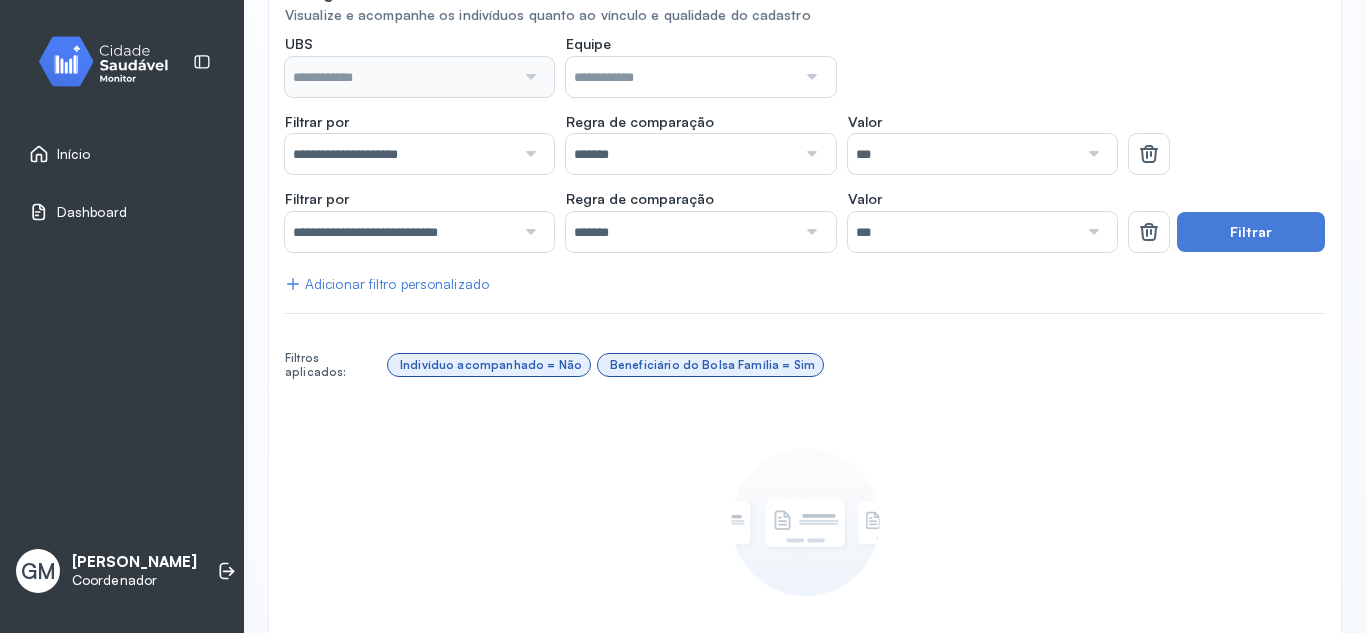 type on "**********" 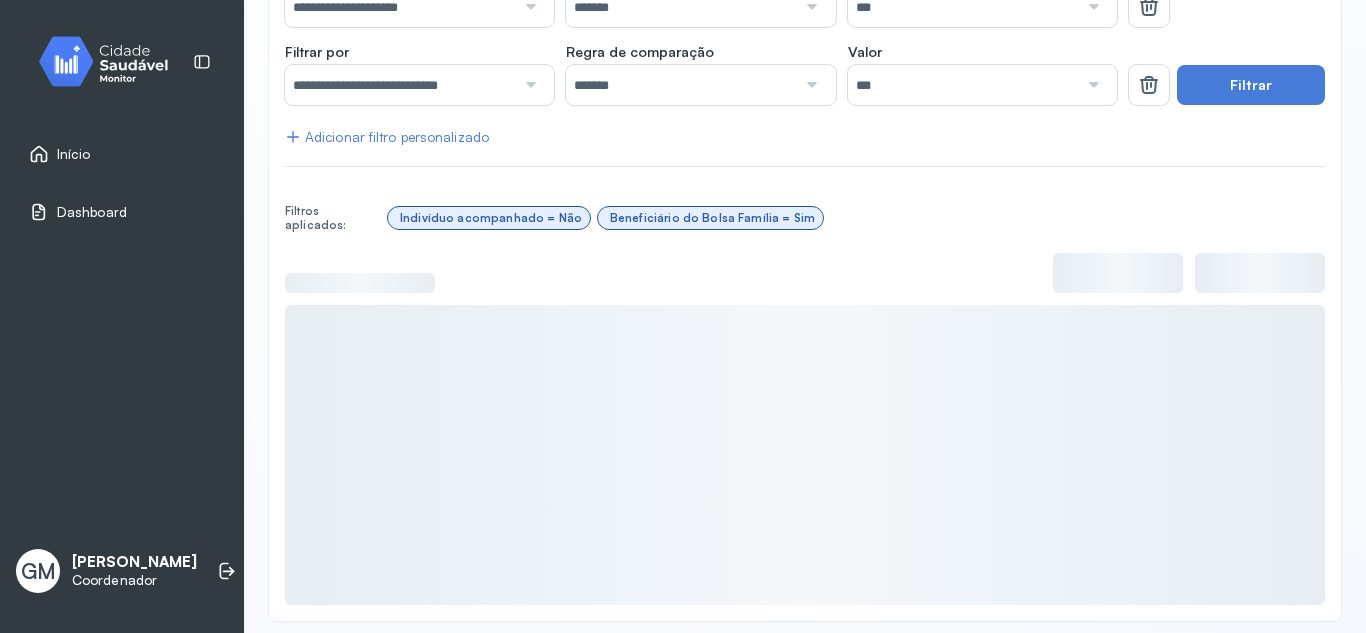 scroll, scrollTop: 413, scrollLeft: 0, axis: vertical 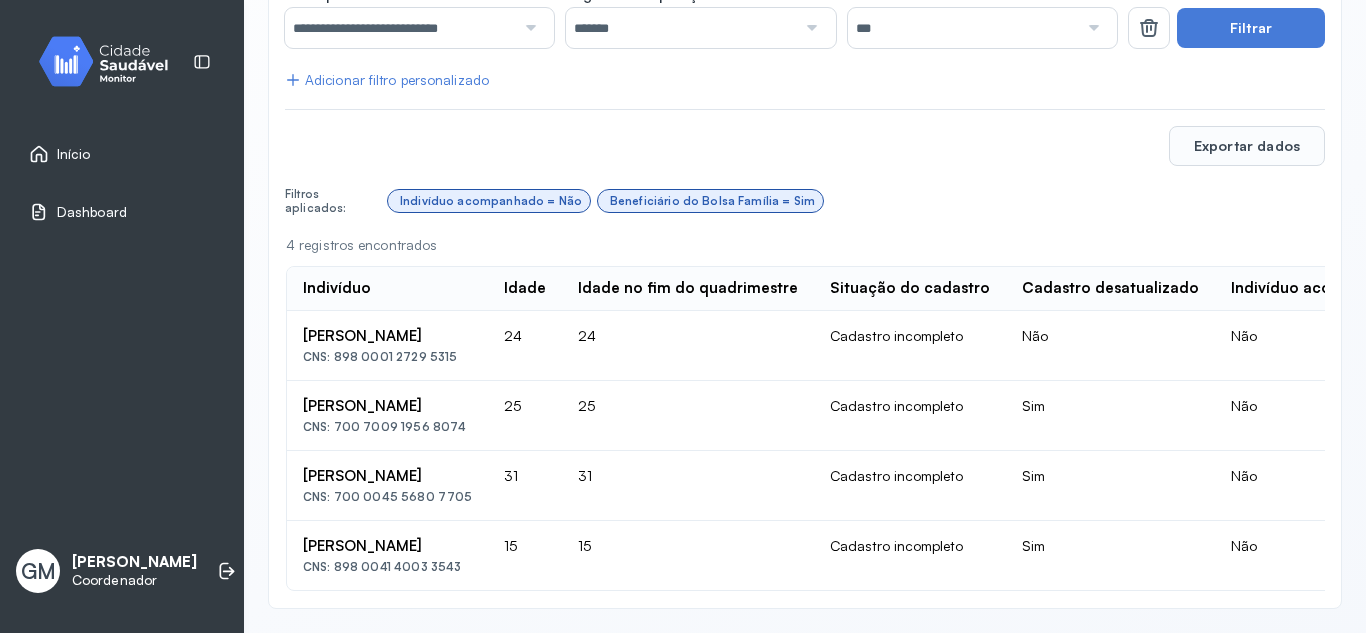 click on "Nayara Silva De Carvalho" at bounding box center (387, 336) 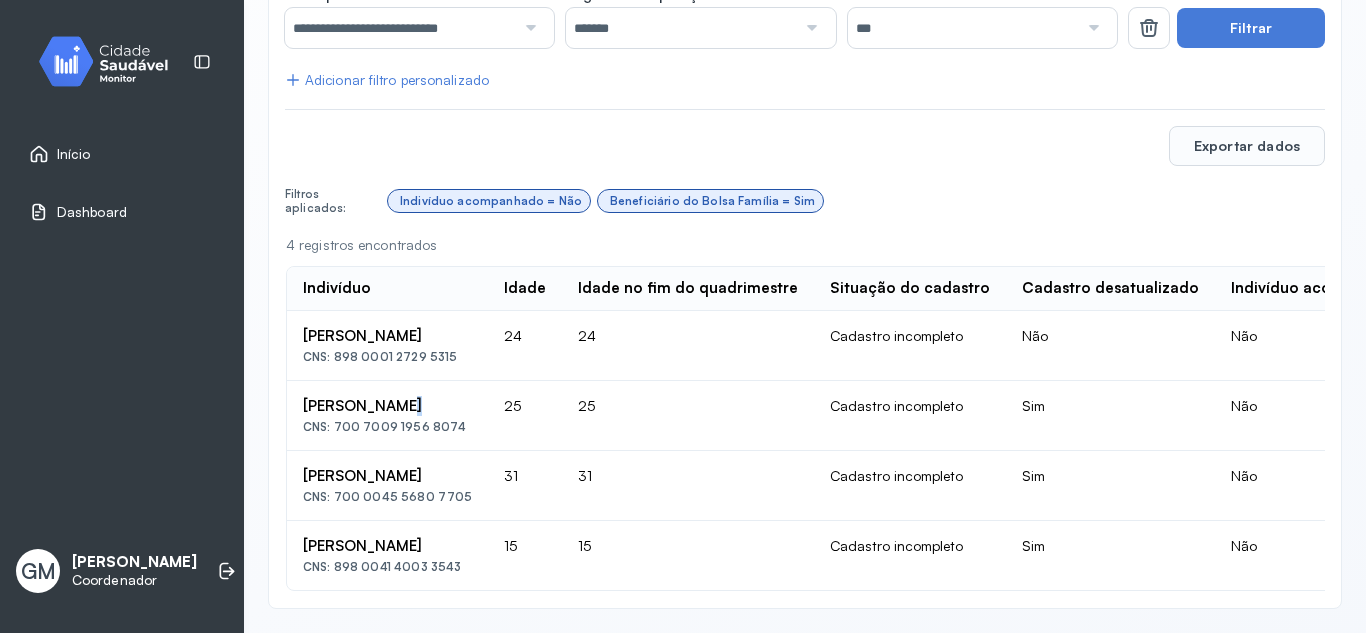 click on "Nayara Silva De Carvalho" at bounding box center (387, 336) 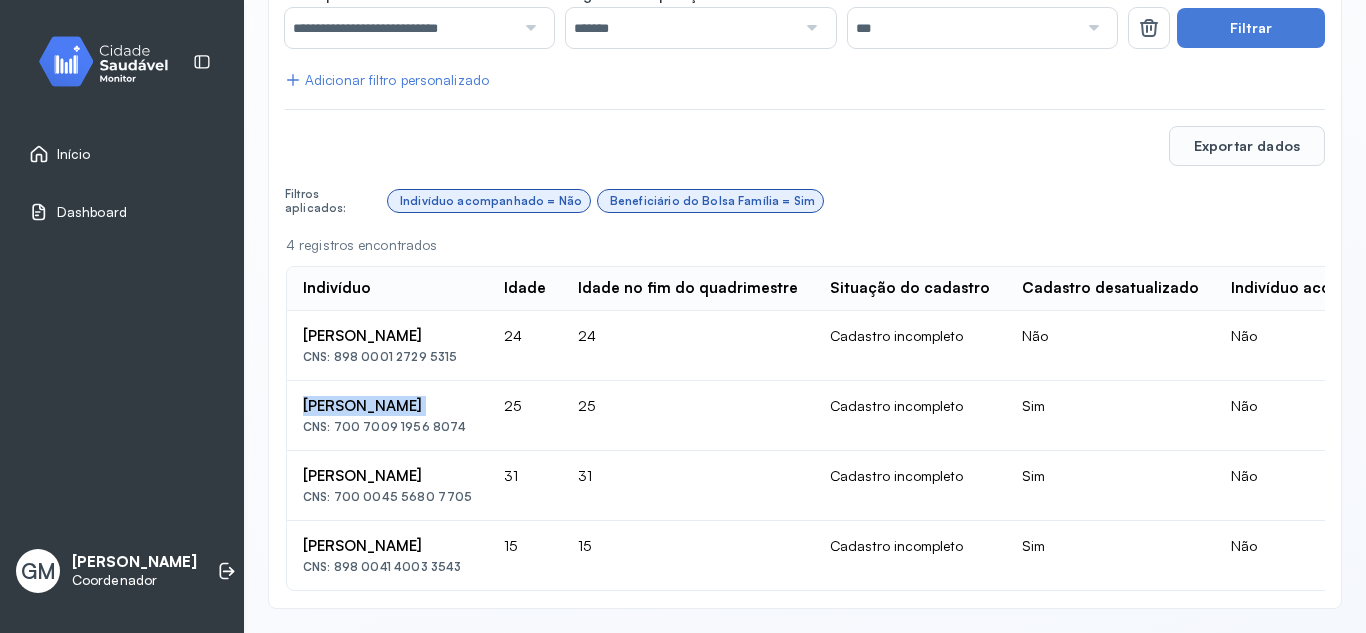 click on "Nayara Silva De Carvalho" at bounding box center [387, 336] 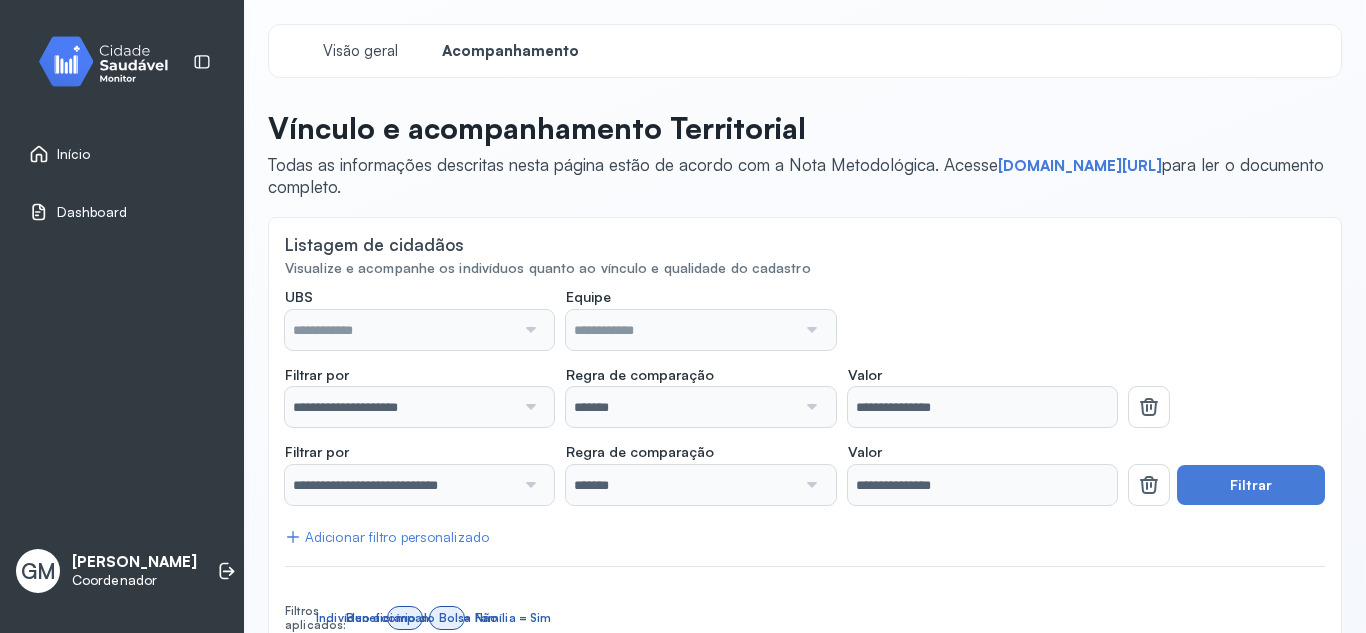 scroll, scrollTop: 0, scrollLeft: 0, axis: both 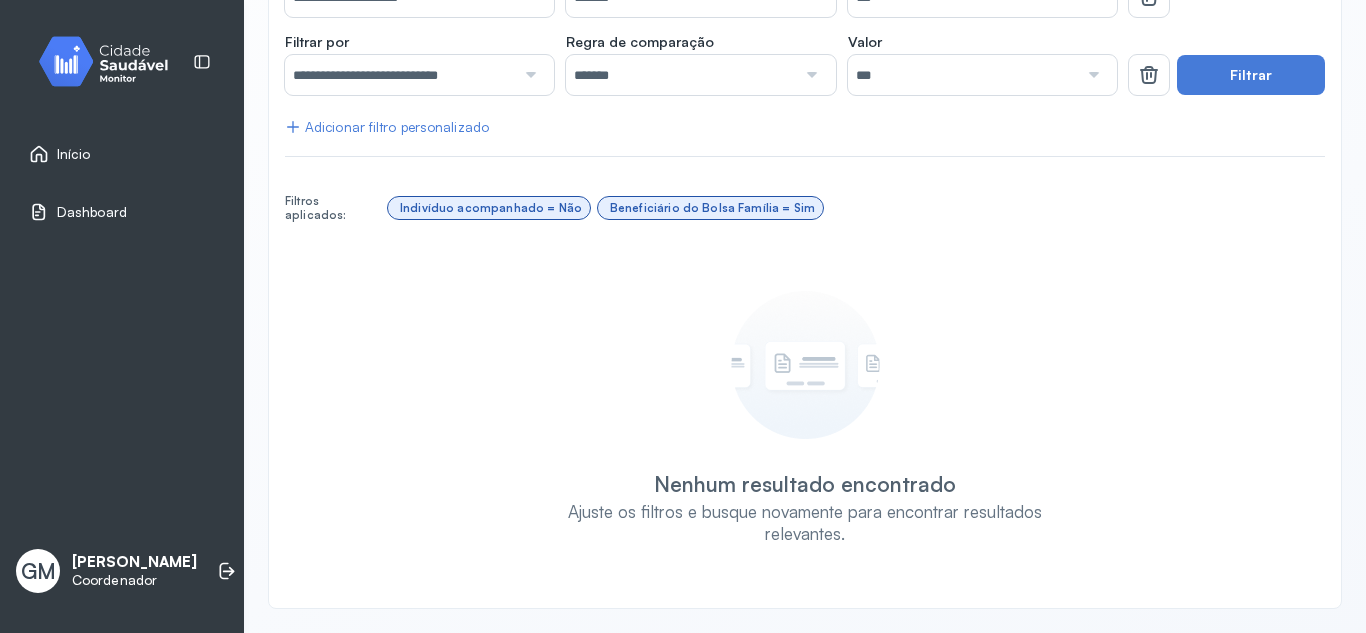 type on "**********" 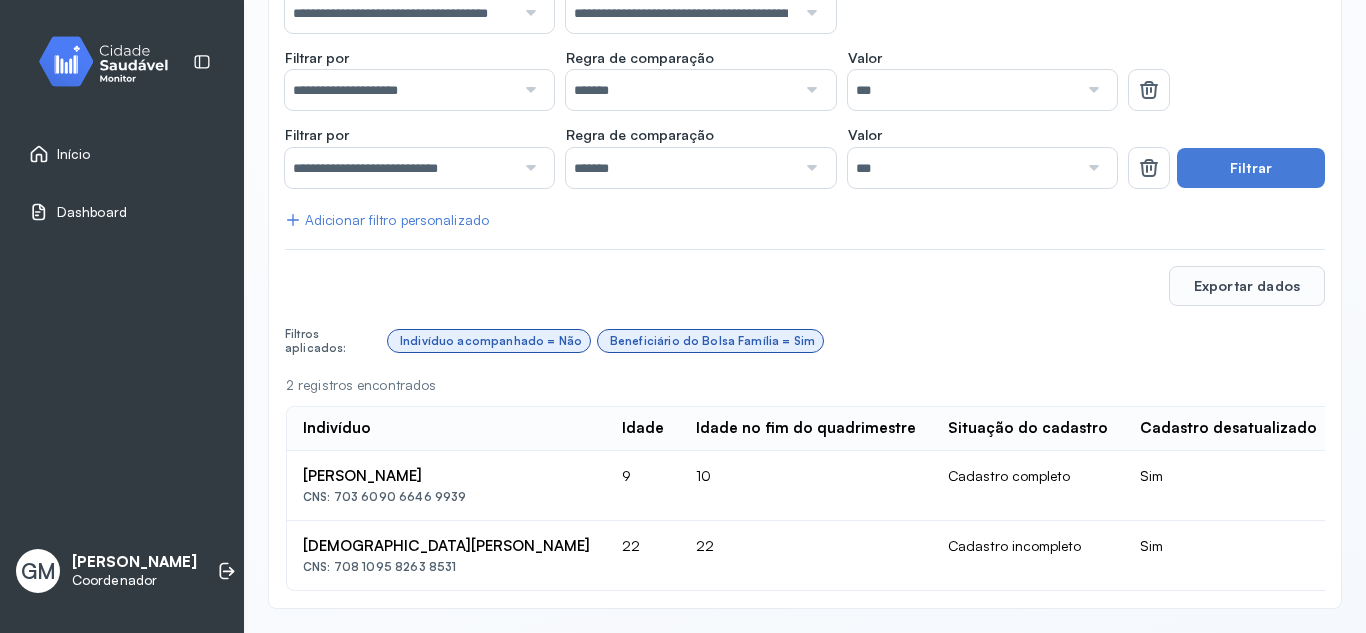 scroll, scrollTop: 338, scrollLeft: 0, axis: vertical 